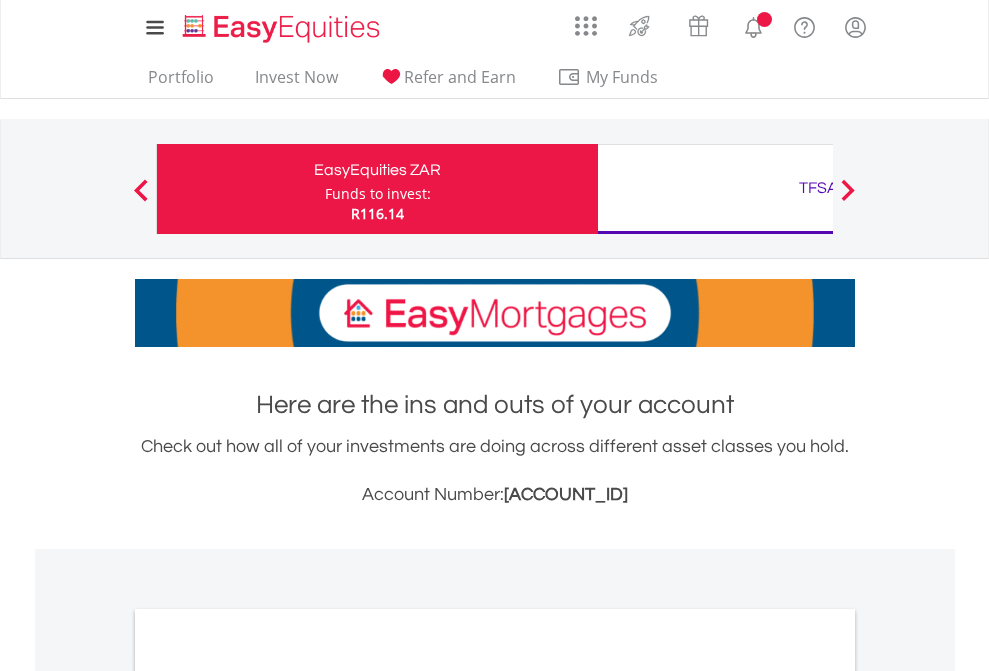 scroll, scrollTop: 0, scrollLeft: 0, axis: both 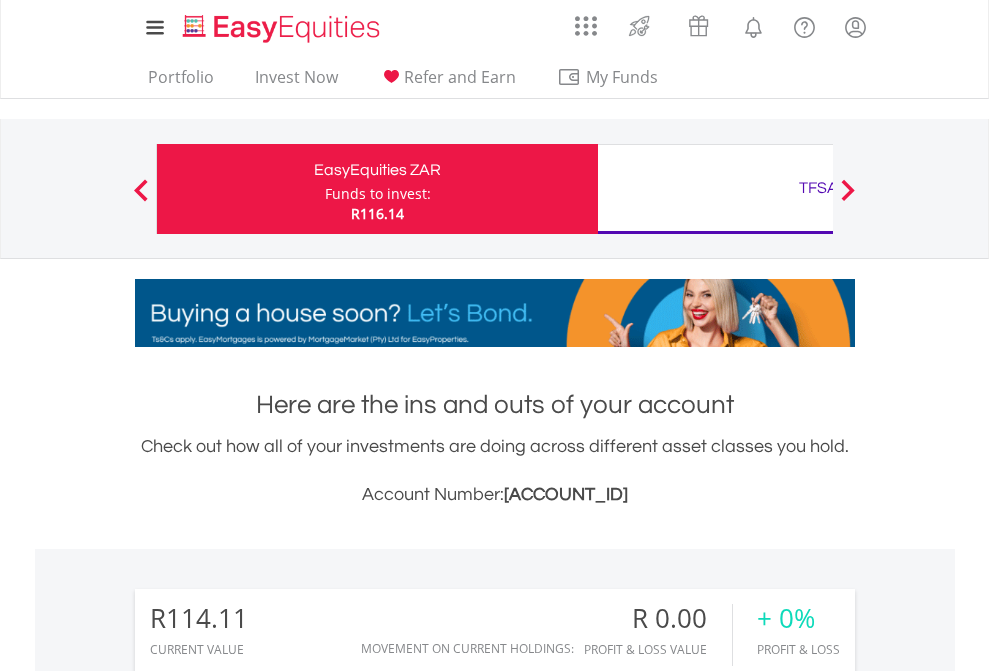 click on "Funds to invest:" at bounding box center [378, 194] 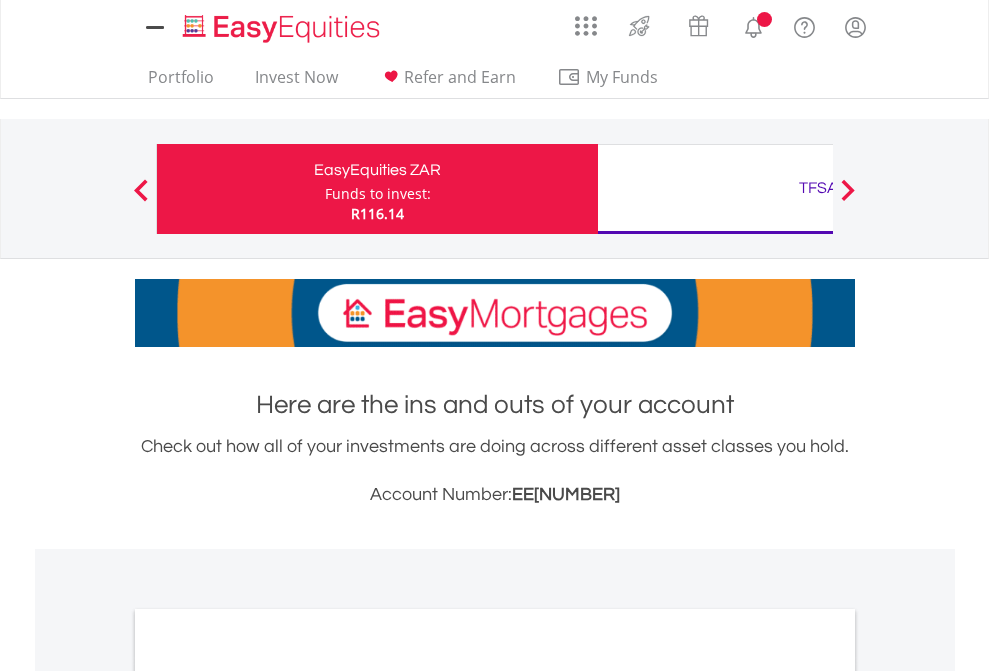 scroll, scrollTop: 0, scrollLeft: 0, axis: both 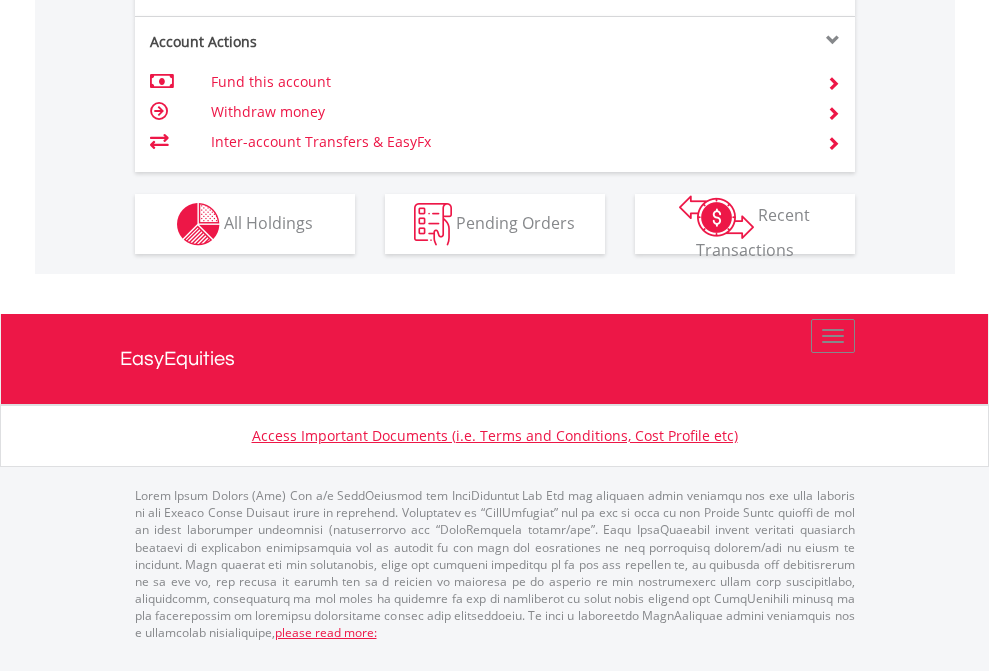 click on "Investment types" at bounding box center (706, -337) 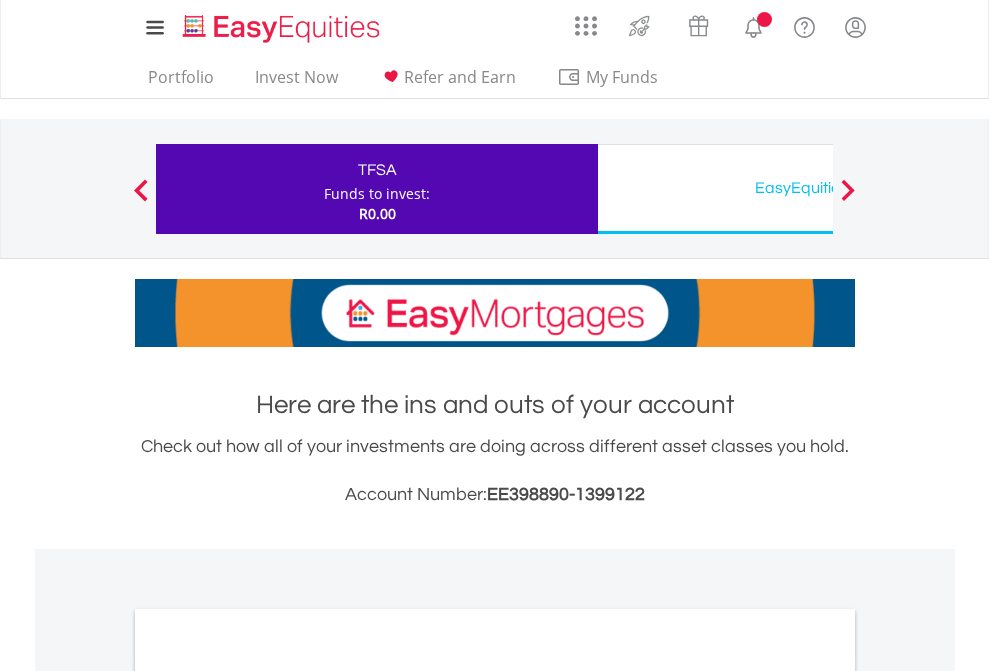 scroll, scrollTop: 0, scrollLeft: 0, axis: both 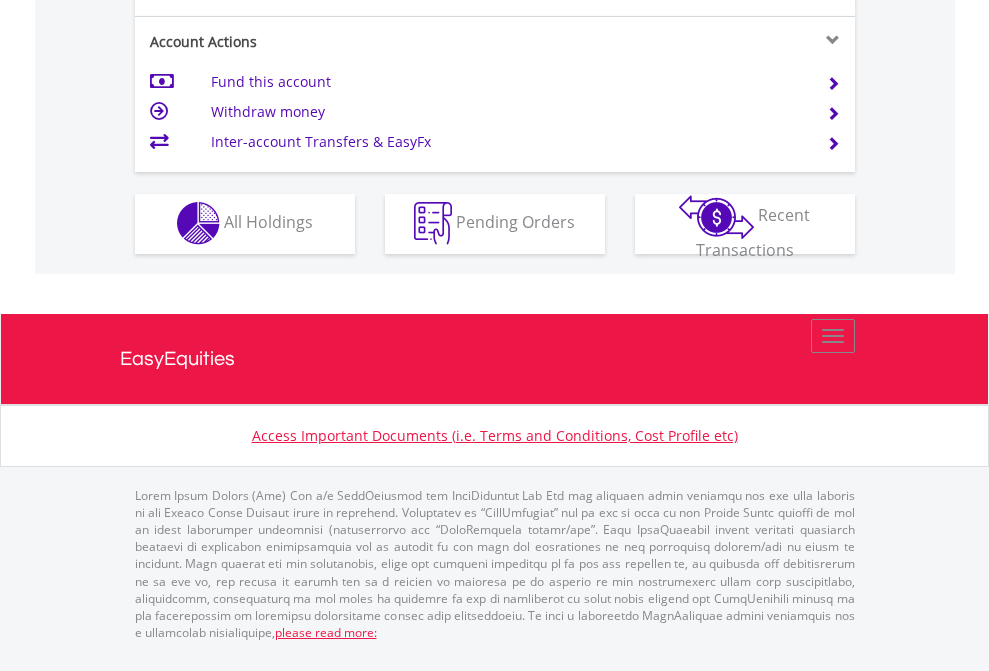 click on "Investment types" at bounding box center (706, -353) 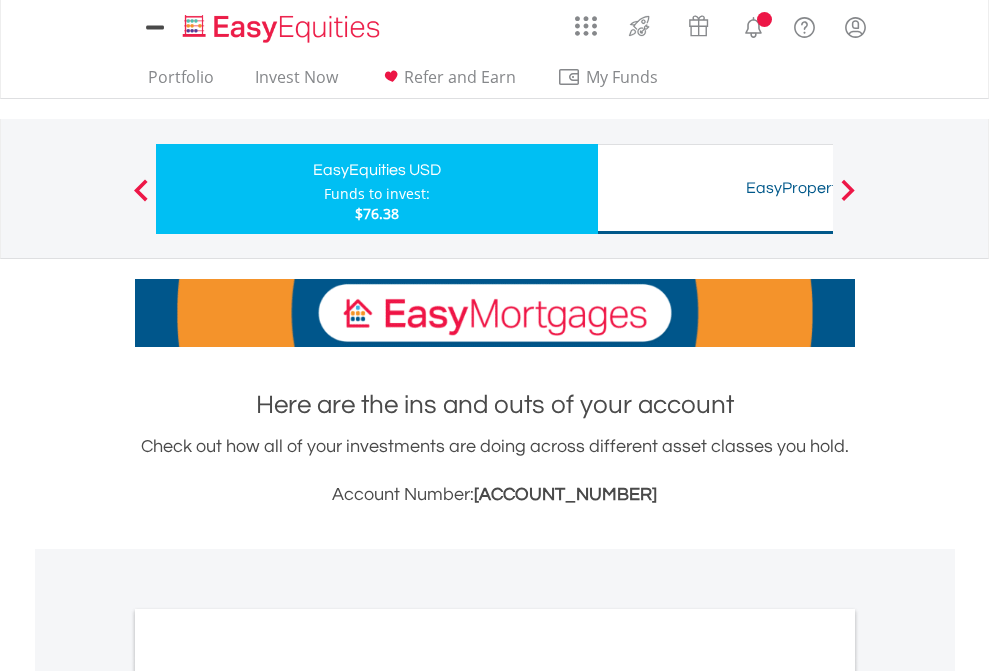 scroll, scrollTop: 0, scrollLeft: 0, axis: both 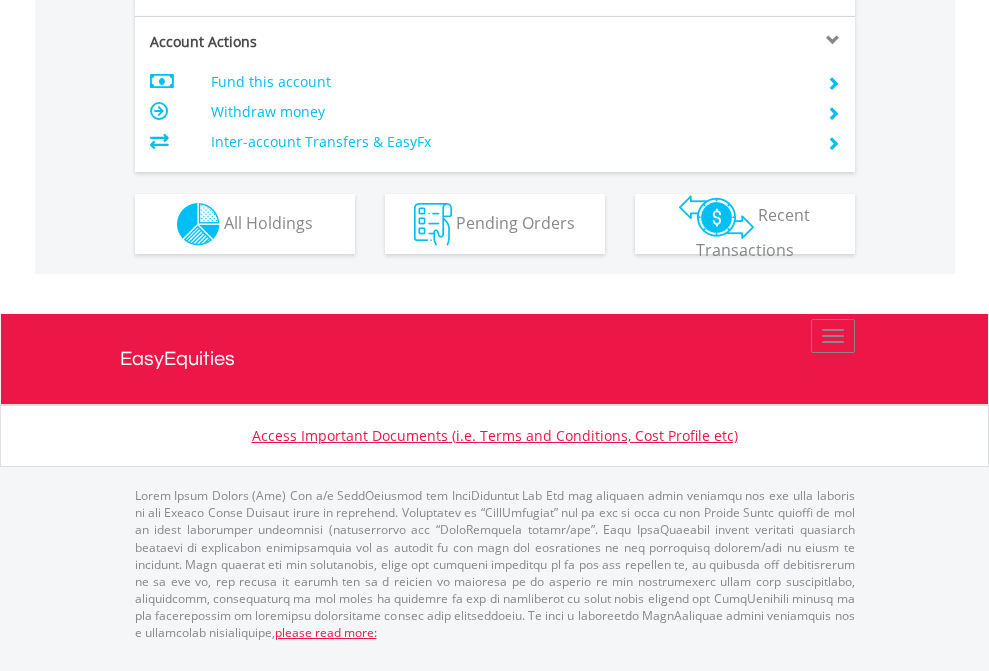 click on "Investment types" at bounding box center [706, -337] 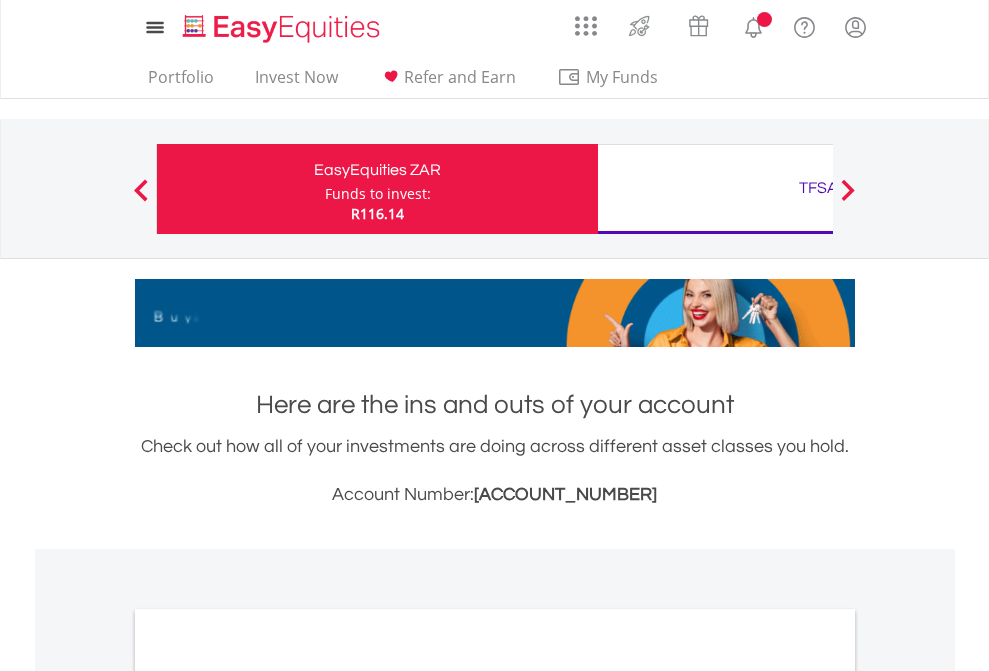scroll, scrollTop: 0, scrollLeft: 0, axis: both 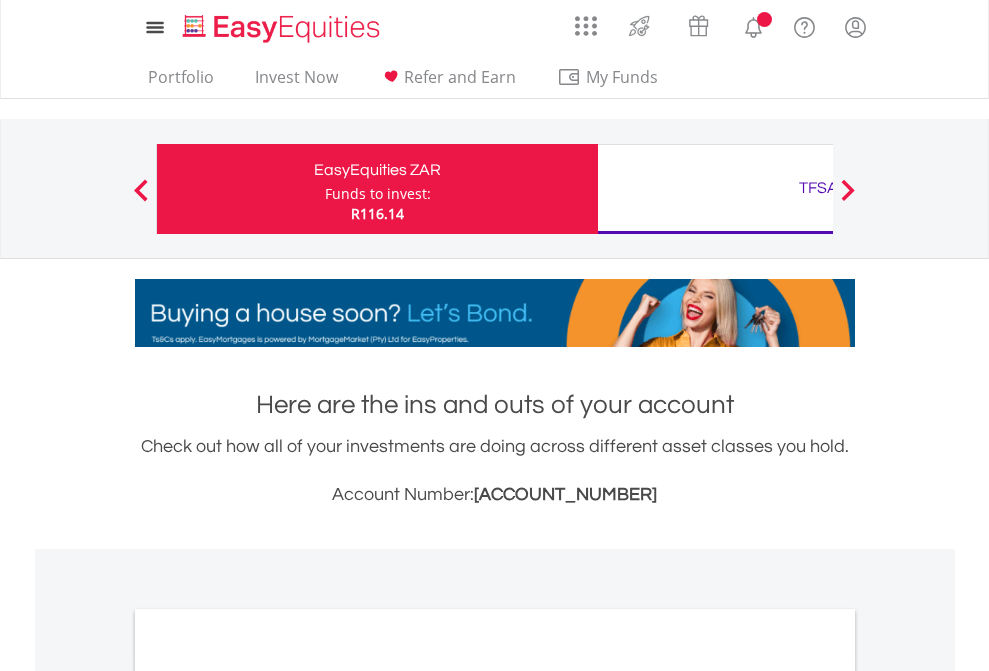 click on "All Holdings" at bounding box center (268, 1096) 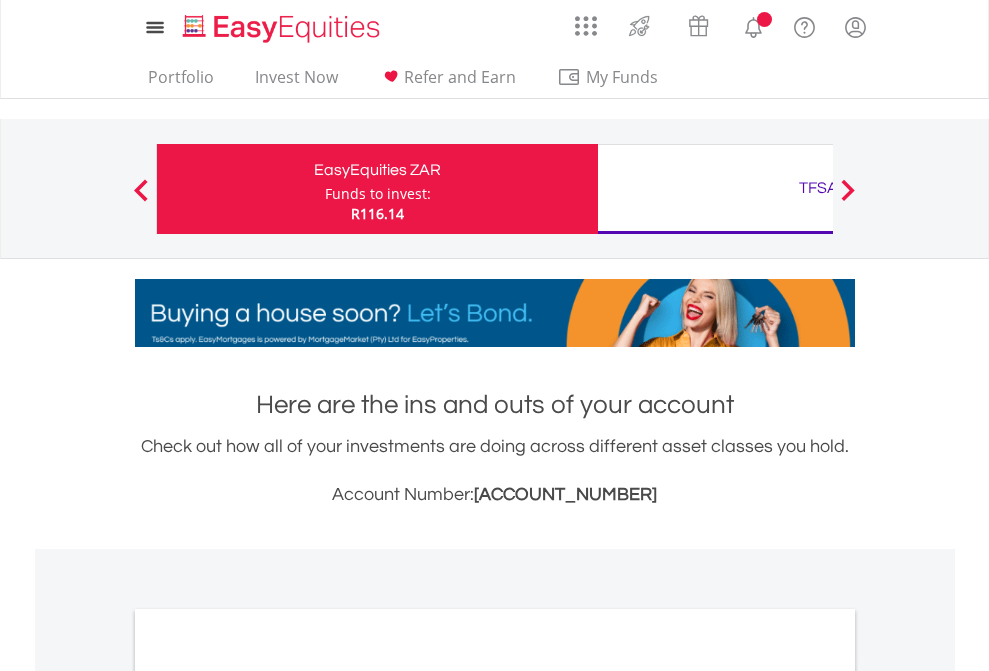scroll, scrollTop: 1202, scrollLeft: 0, axis: vertical 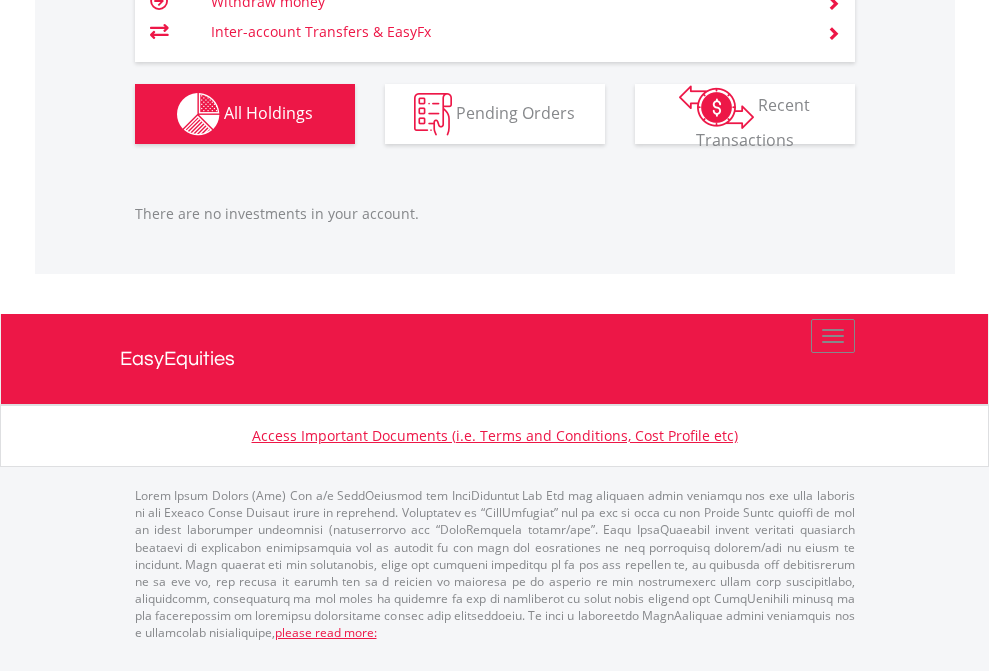click on "TFSA" at bounding box center (818, -1206) 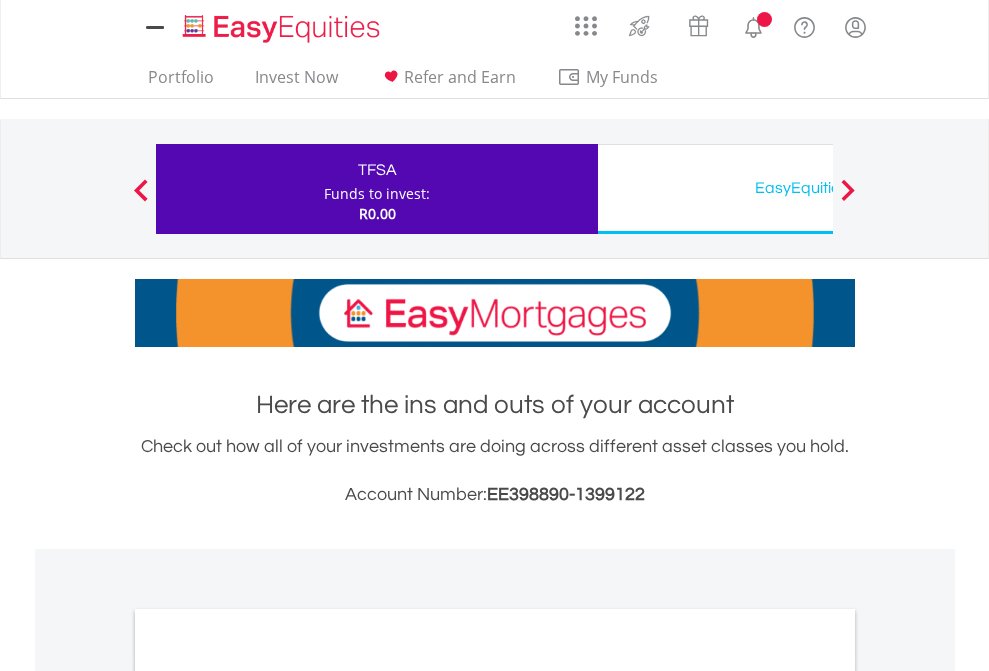 scroll, scrollTop: 0, scrollLeft: 0, axis: both 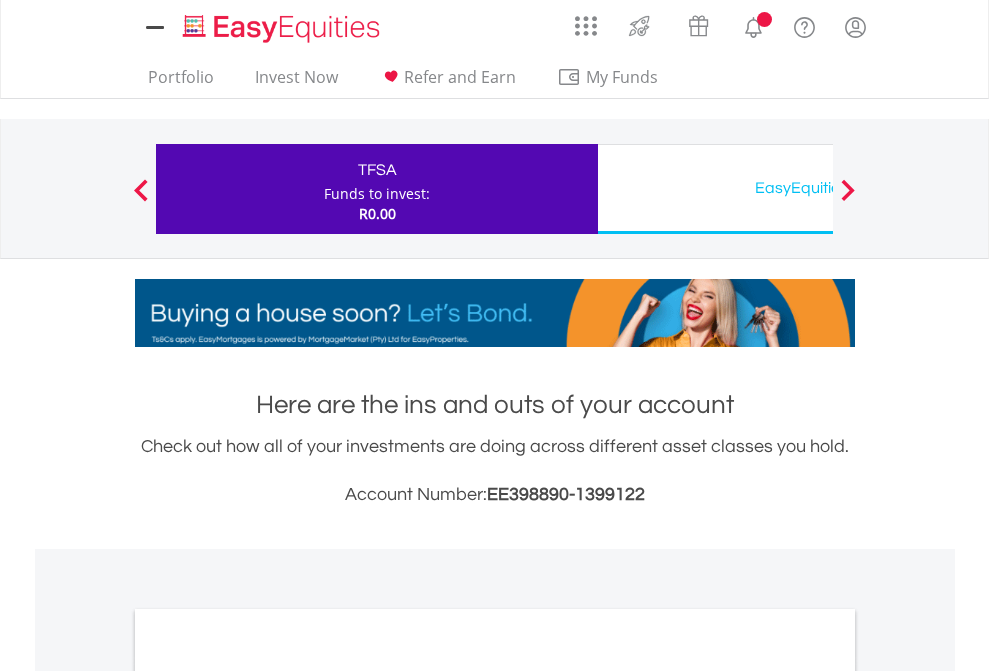 click on "All Holdings" at bounding box center (268, 1096) 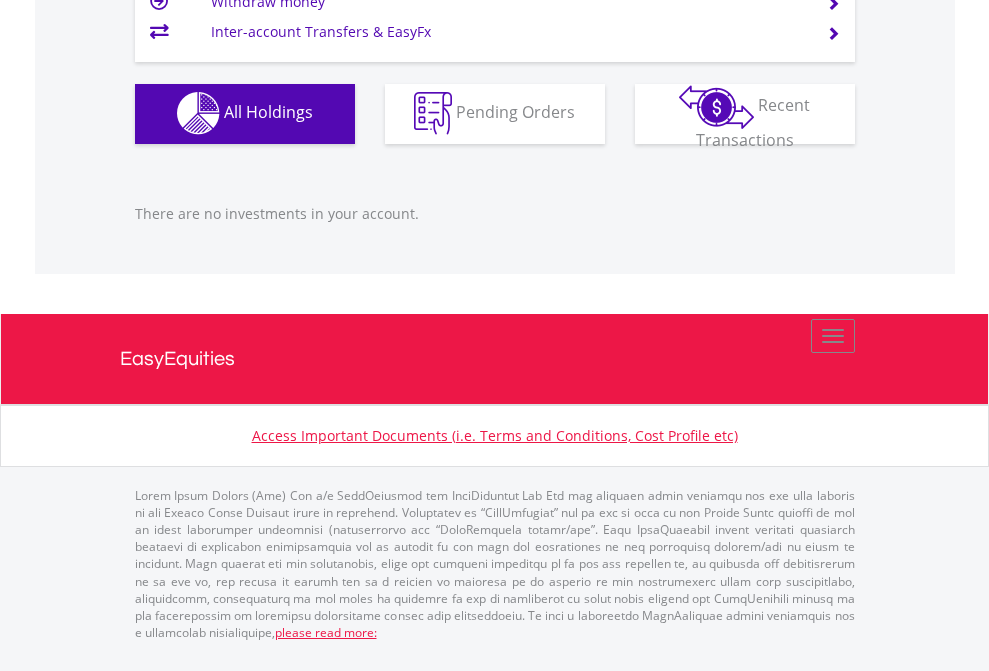 scroll, scrollTop: 1980, scrollLeft: 0, axis: vertical 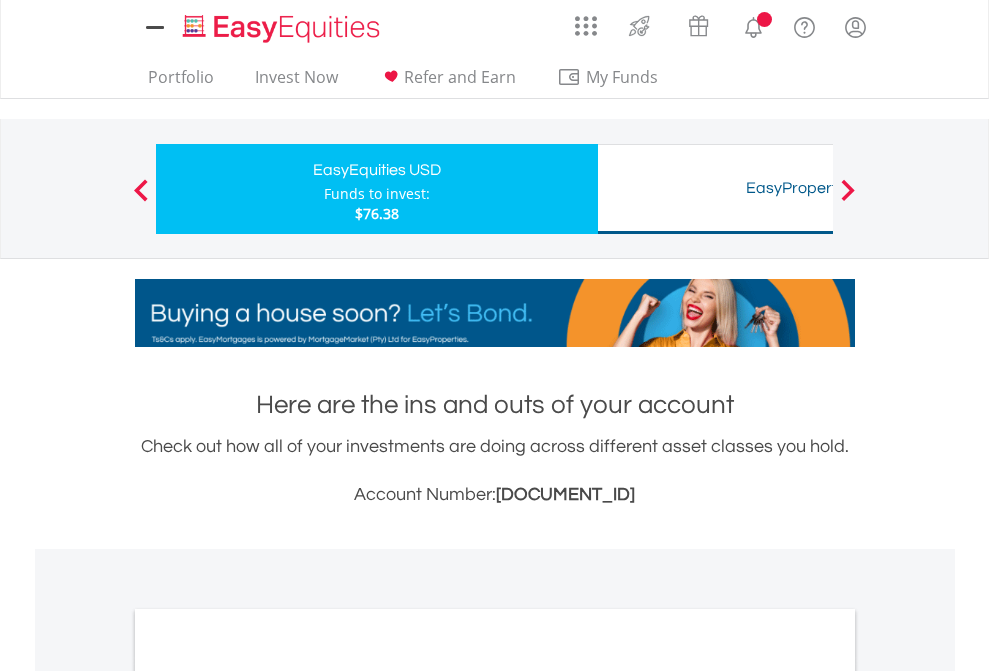 click on "All Holdings" at bounding box center (268, 1096) 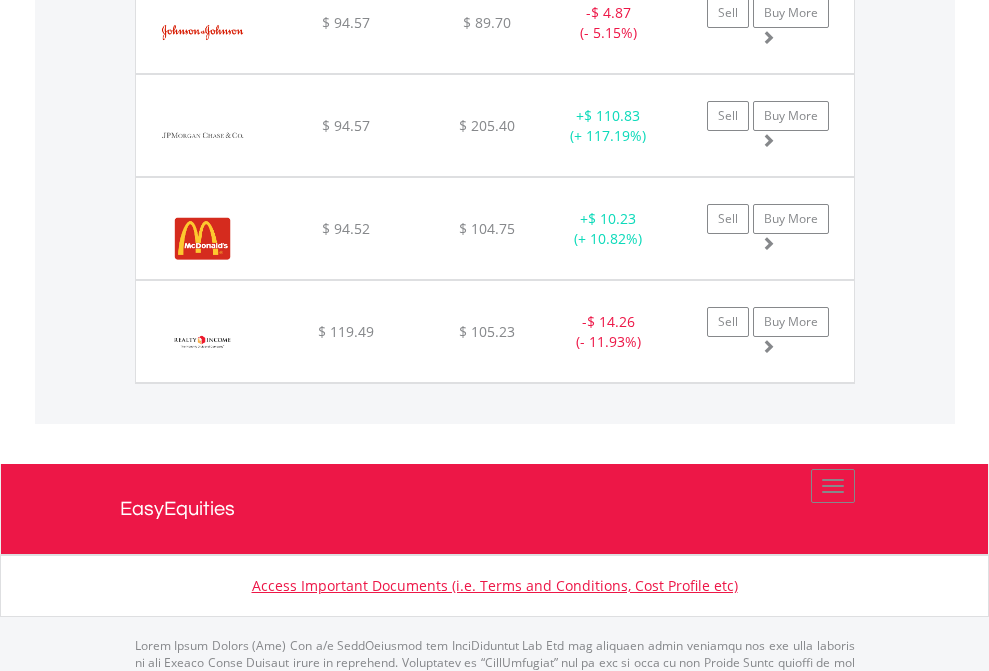 scroll, scrollTop: 2225, scrollLeft: 0, axis: vertical 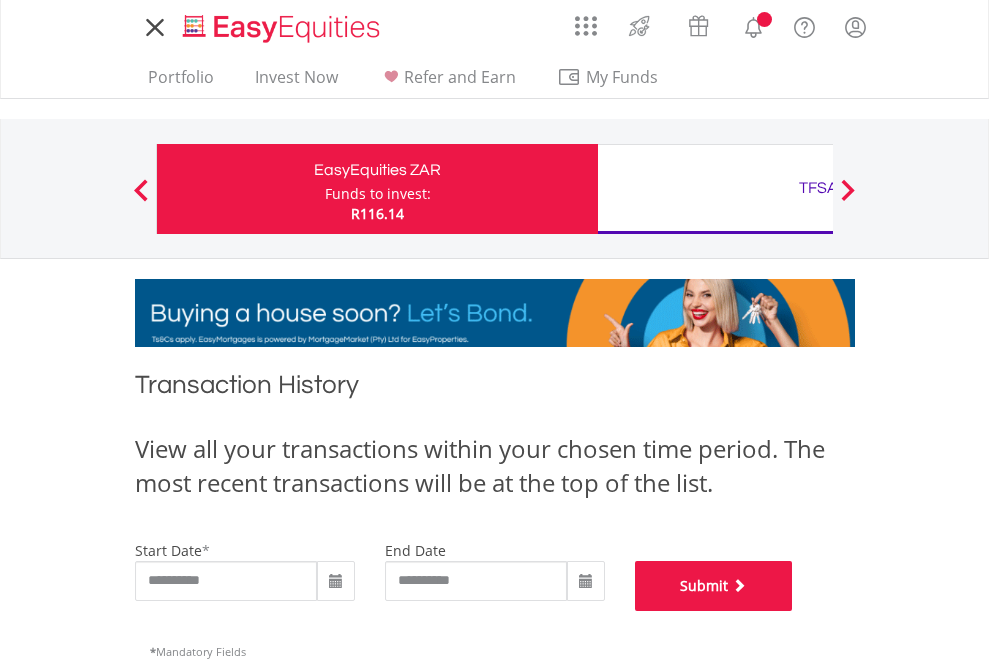 click on "Submit" at bounding box center (714, 586) 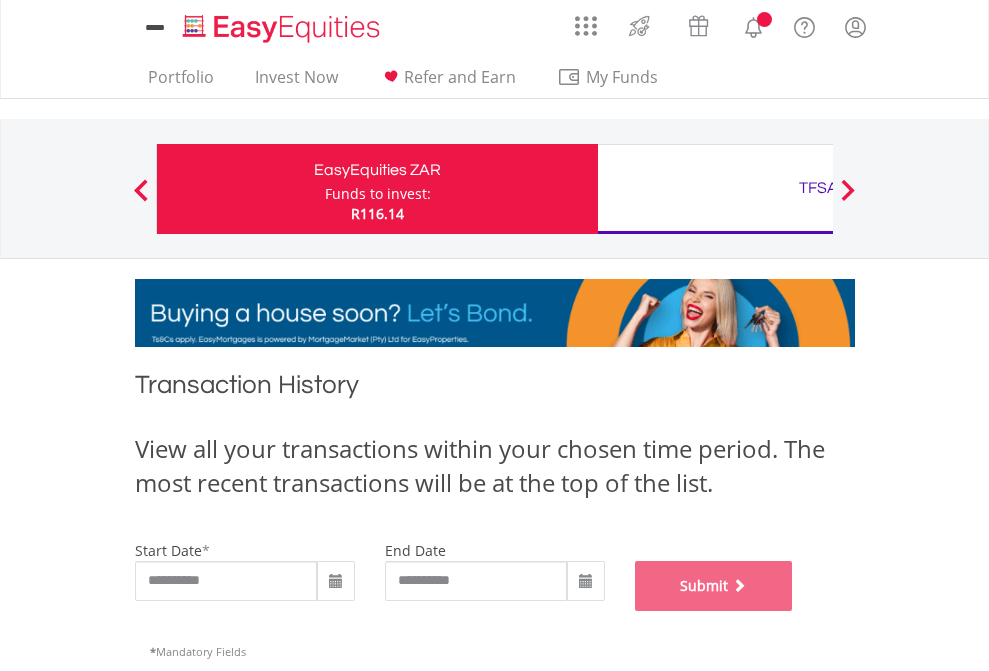 scroll, scrollTop: 811, scrollLeft: 0, axis: vertical 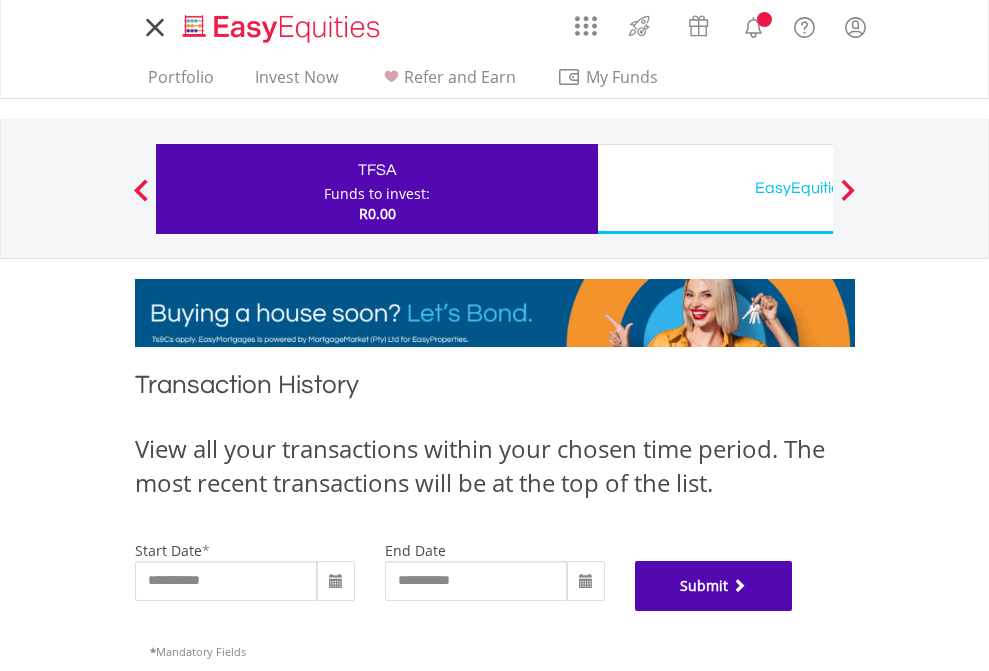 click on "Submit" at bounding box center (714, 586) 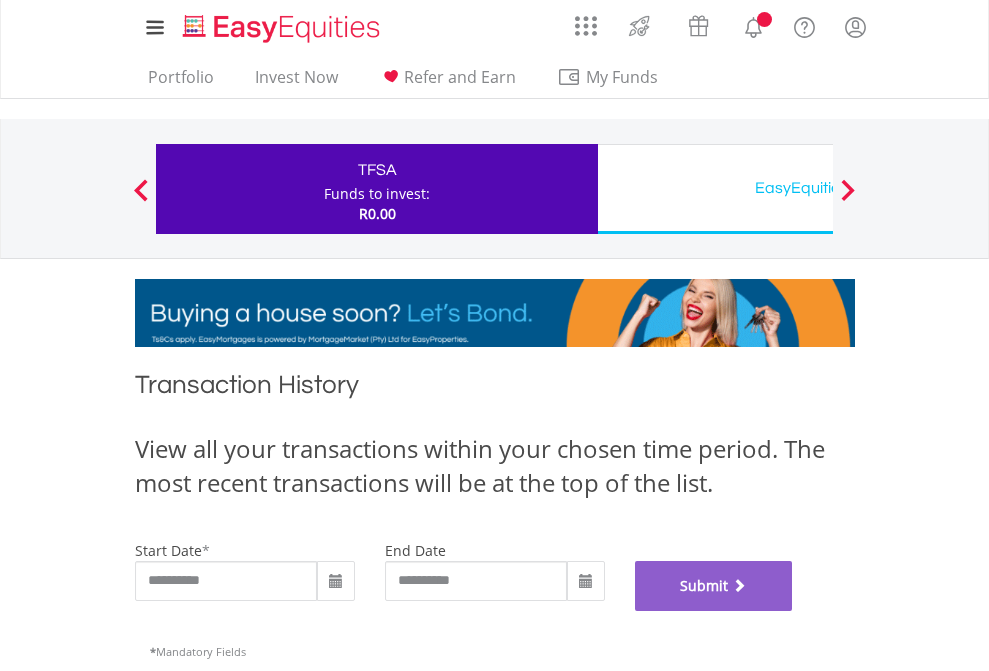 scroll, scrollTop: 811, scrollLeft: 0, axis: vertical 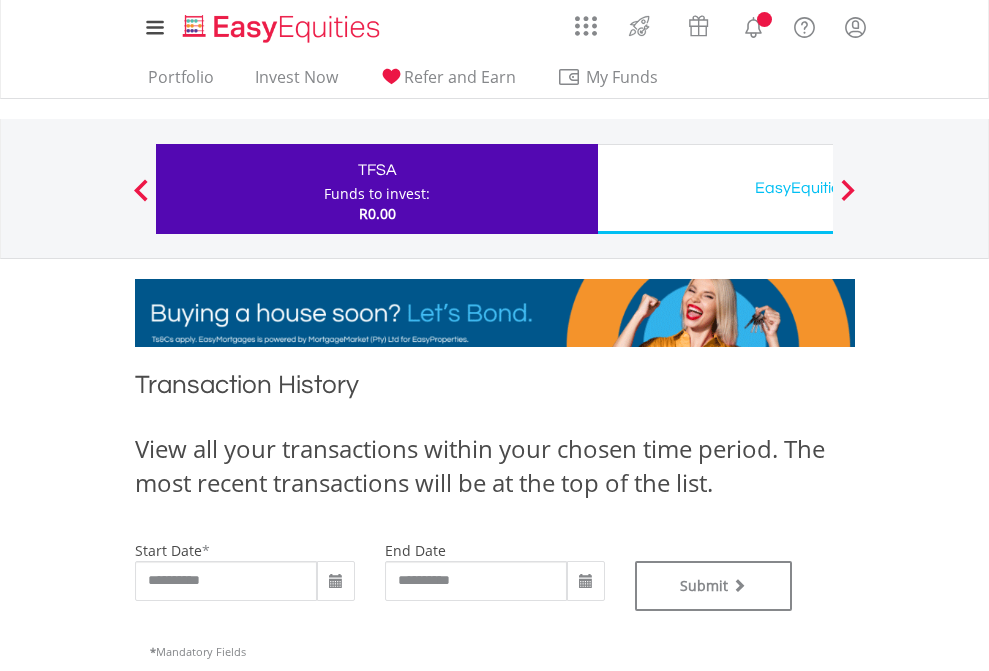 click on "EasyEquities USD" at bounding box center (818, 188) 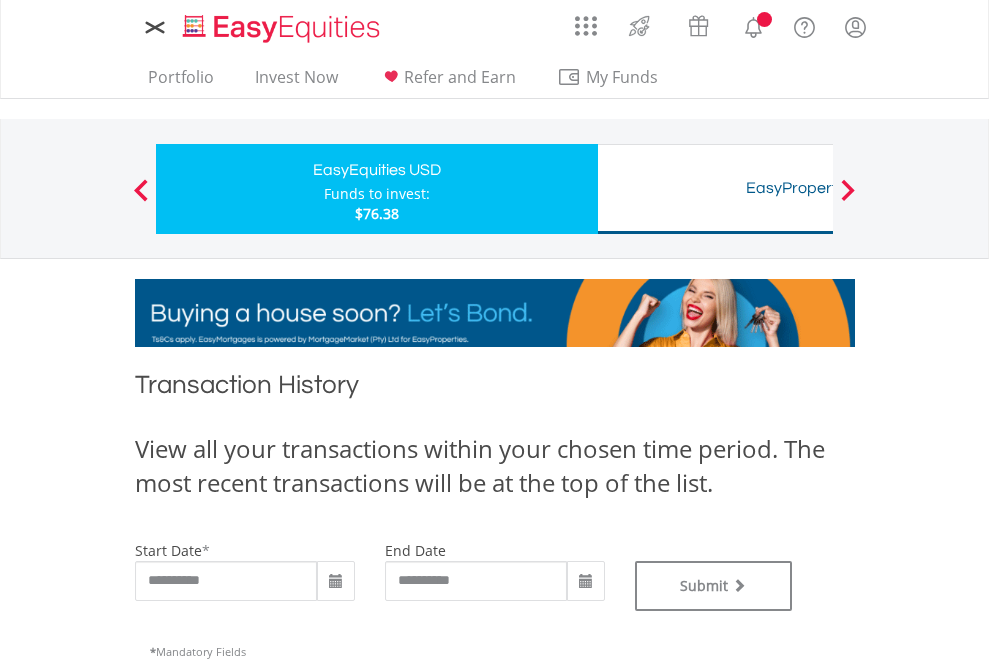 scroll, scrollTop: 0, scrollLeft: 0, axis: both 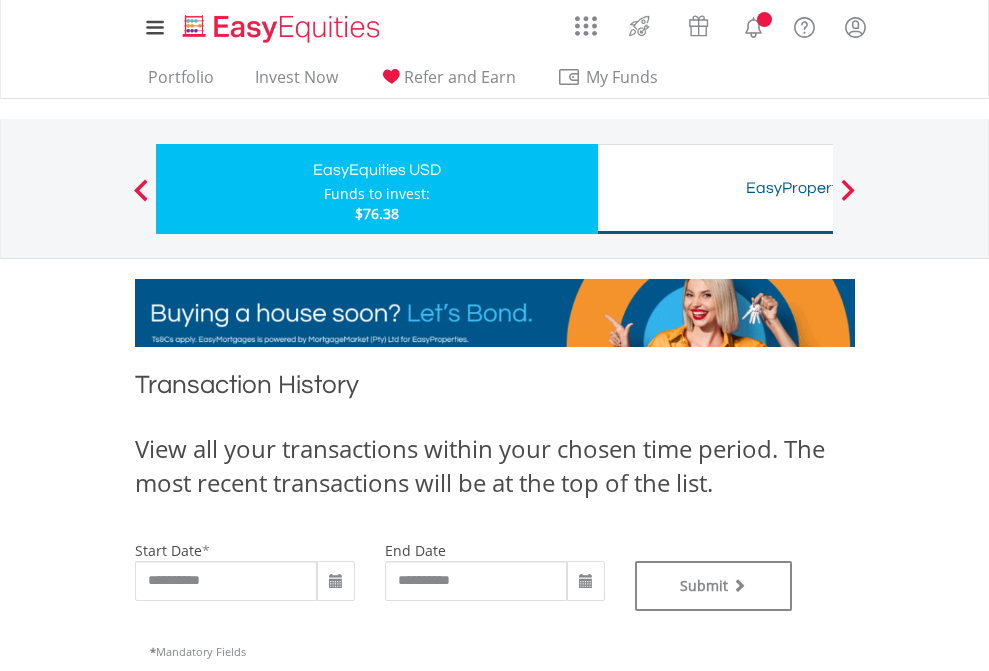 type on "**********" 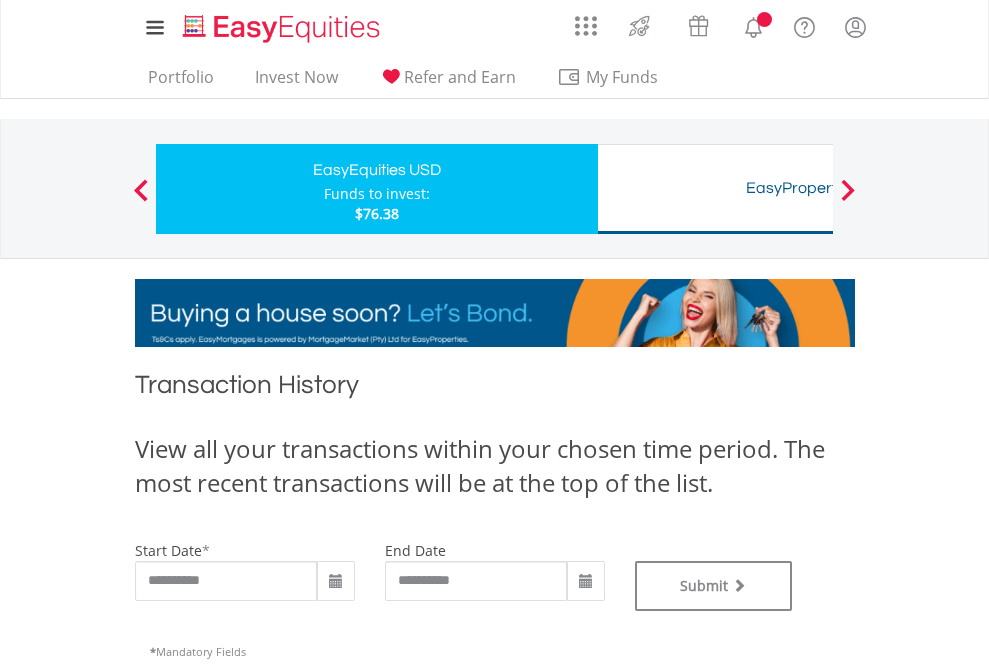 type on "**********" 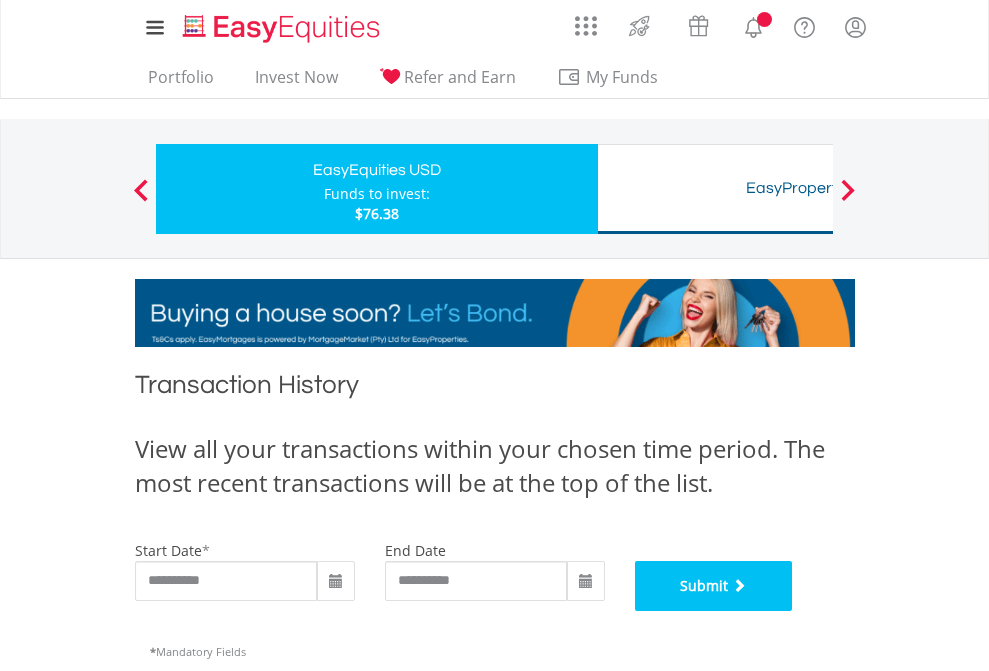 click on "Submit" at bounding box center [714, 586] 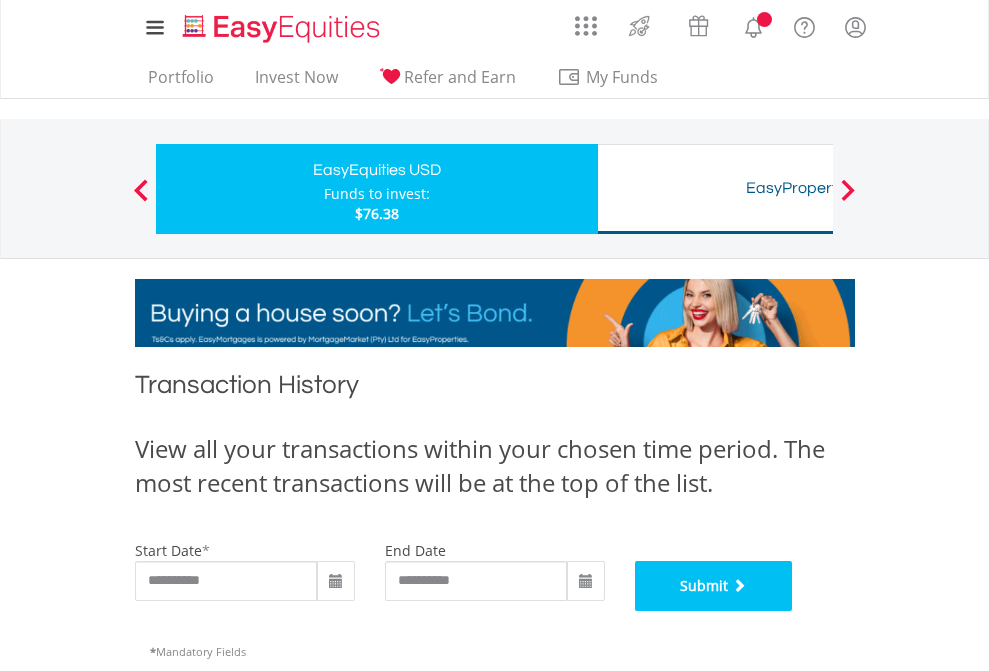 scroll, scrollTop: 811, scrollLeft: 0, axis: vertical 